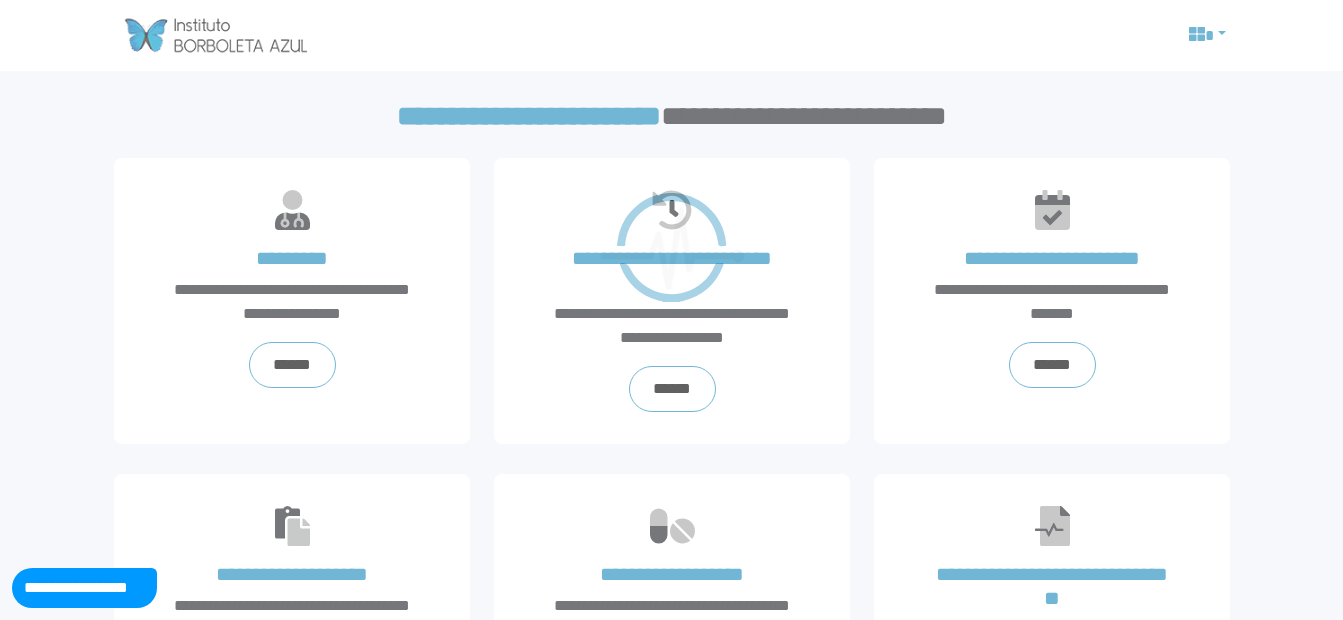 scroll, scrollTop: 0, scrollLeft: 0, axis: both 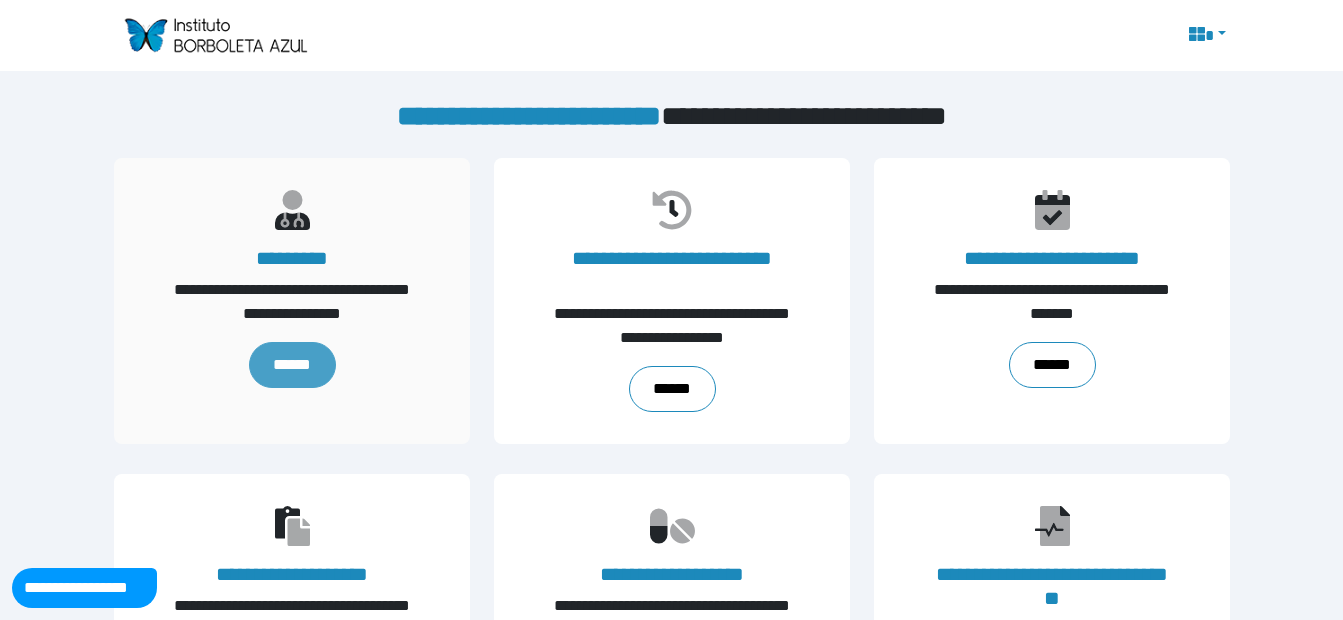 click on "******" at bounding box center [291, 365] 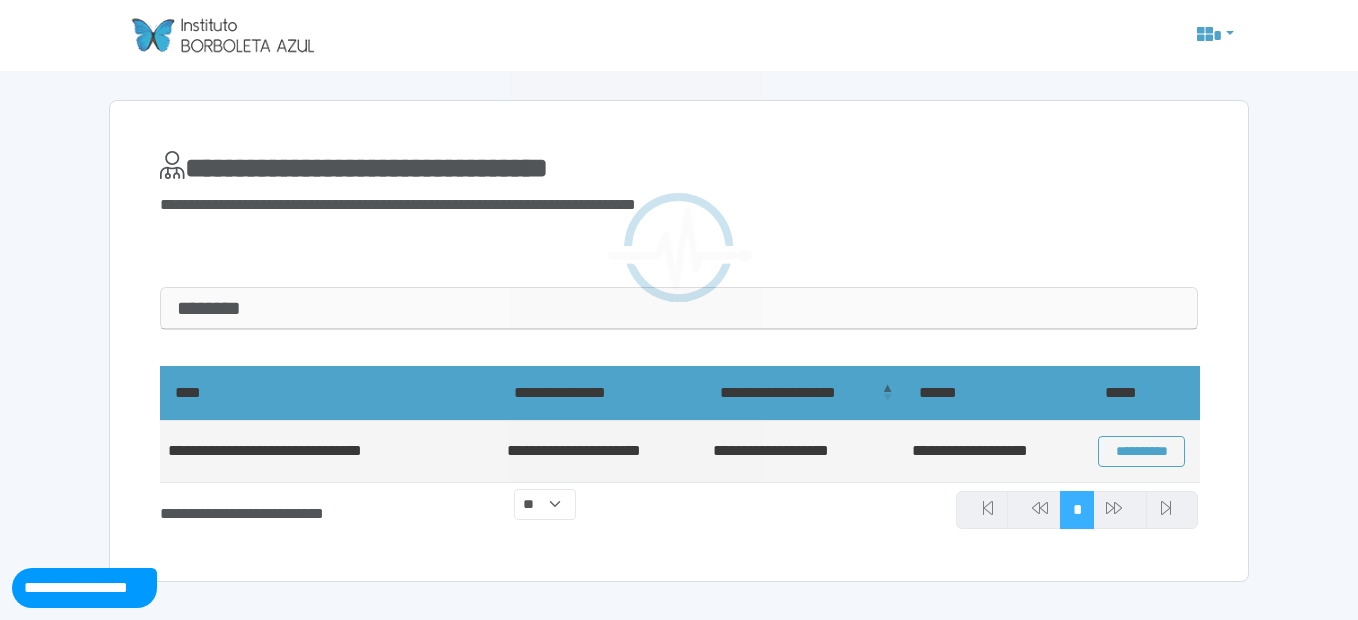 scroll, scrollTop: 0, scrollLeft: 0, axis: both 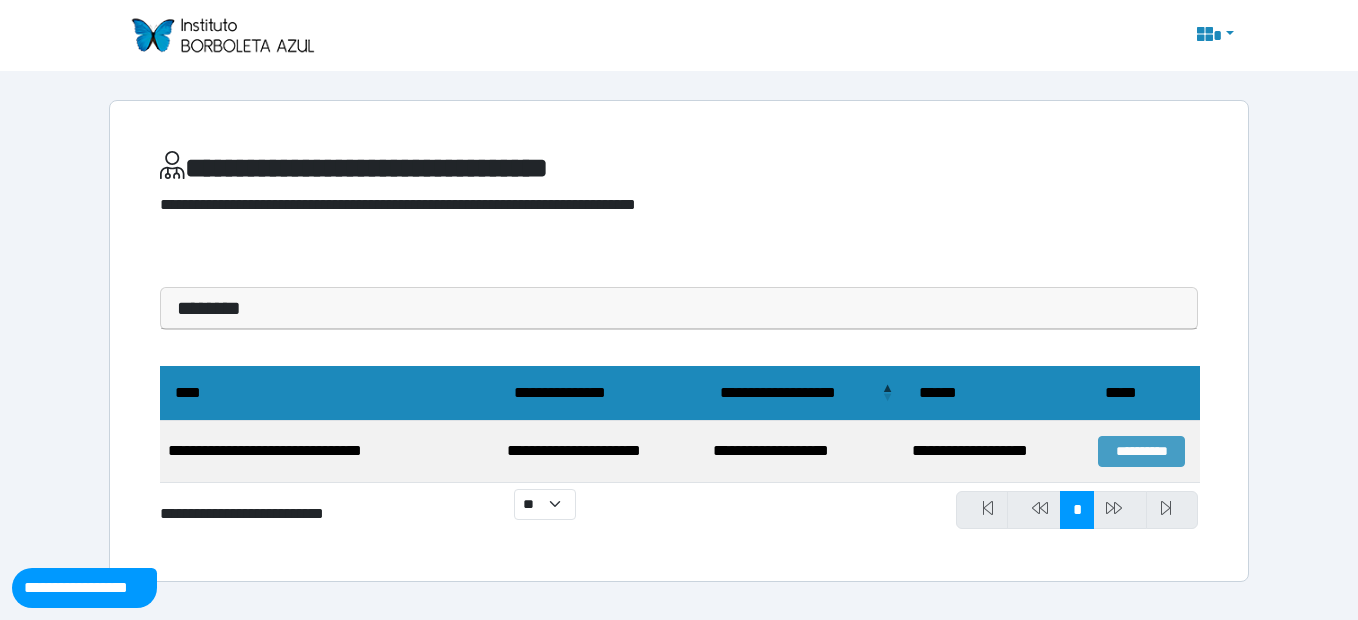 click on "**********" at bounding box center (1141, 451) 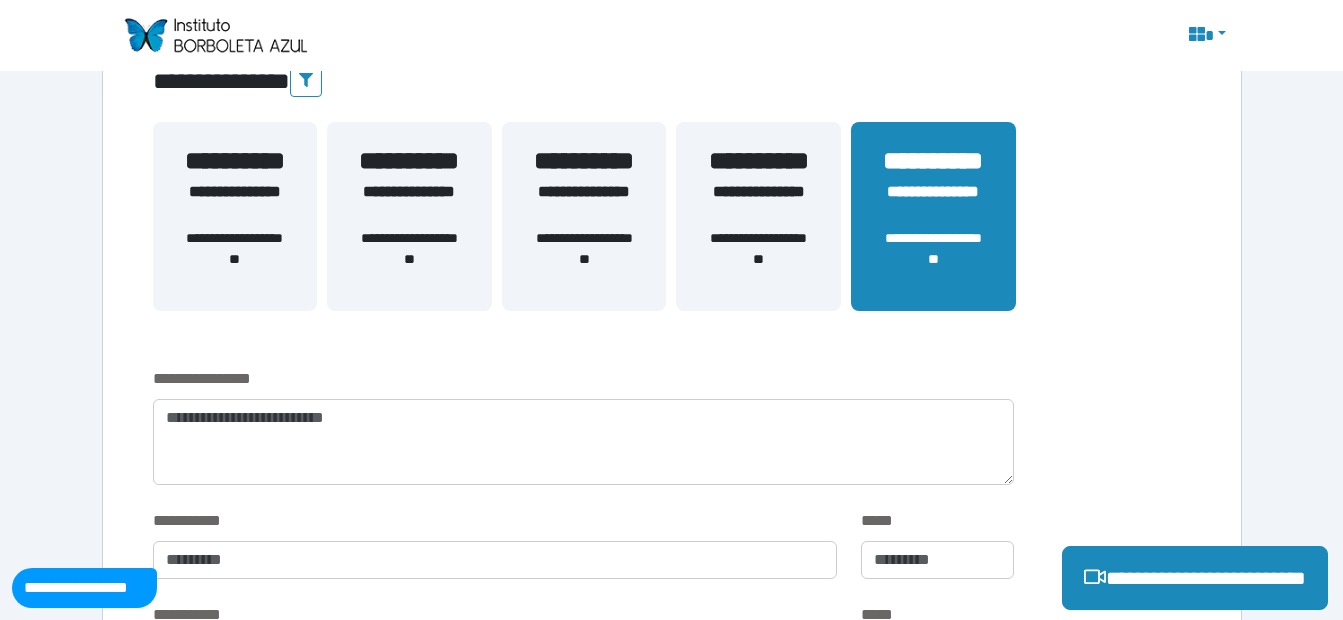 scroll, scrollTop: 300, scrollLeft: 0, axis: vertical 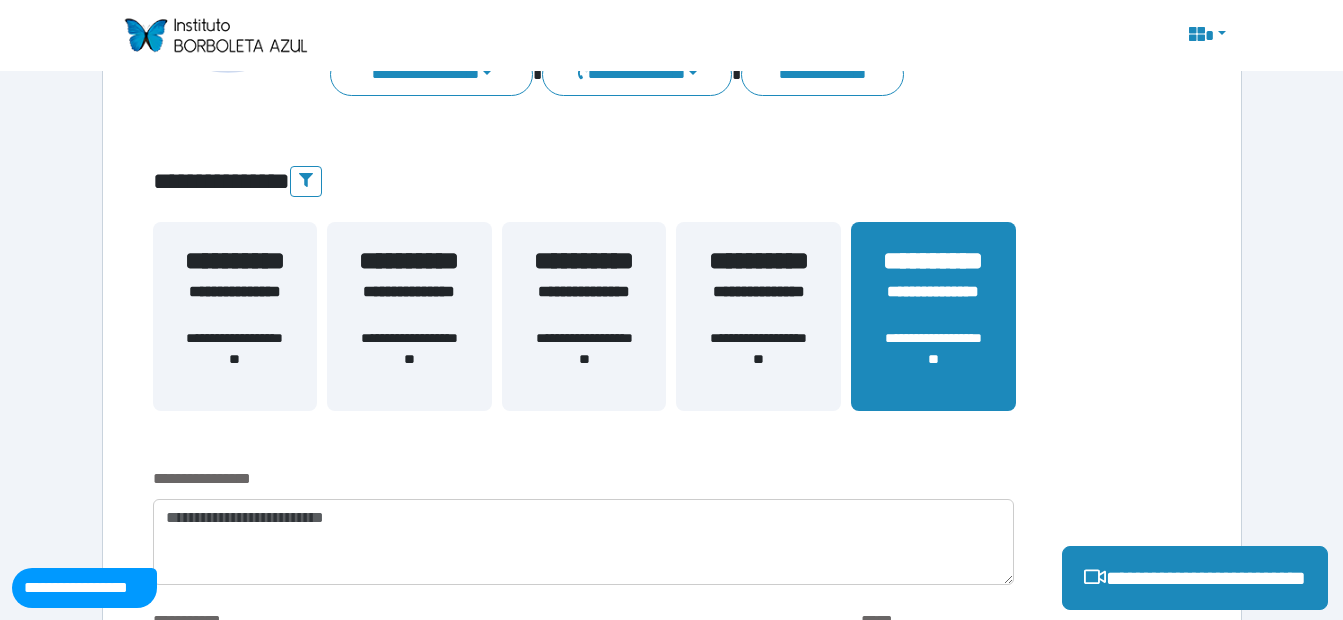 click on "**********" at bounding box center [758, 359] 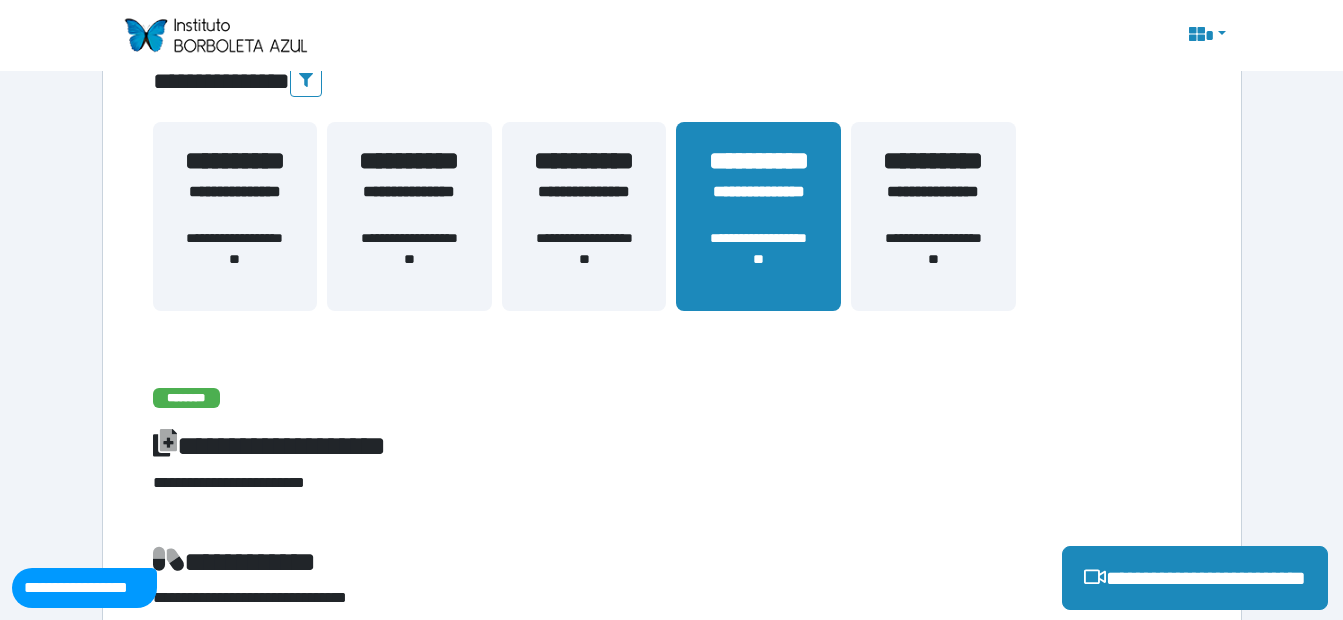 scroll, scrollTop: 200, scrollLeft: 0, axis: vertical 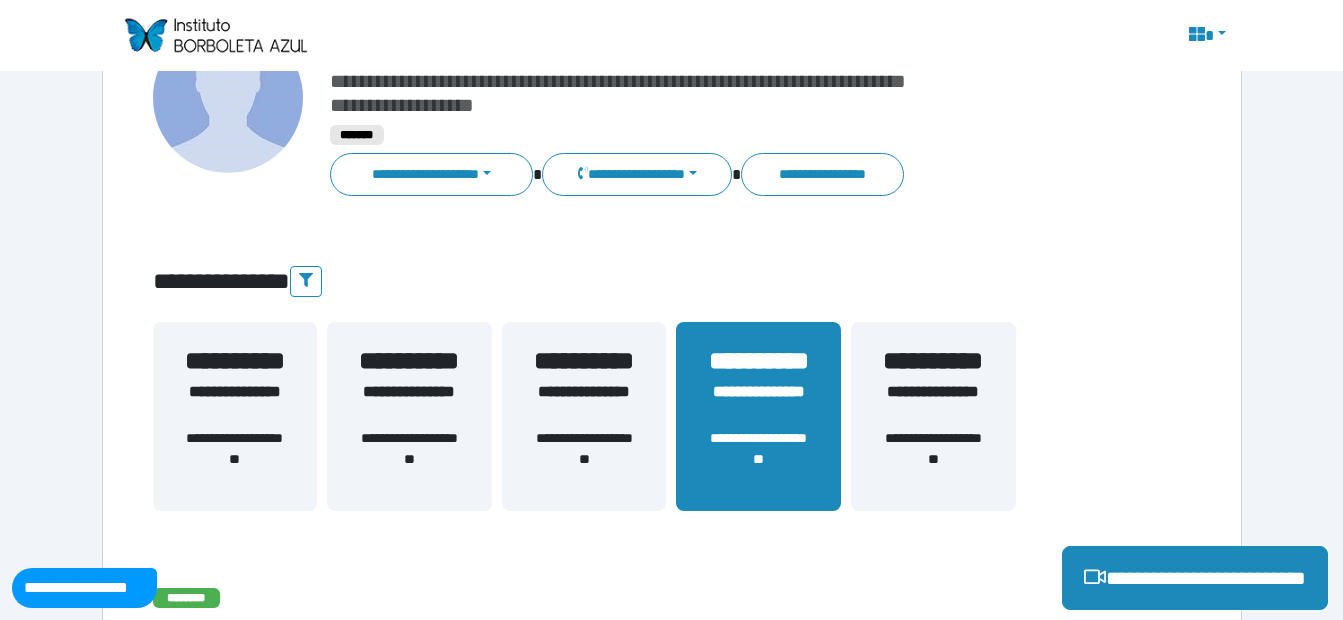 click on "**********" at bounding box center (933, 404) 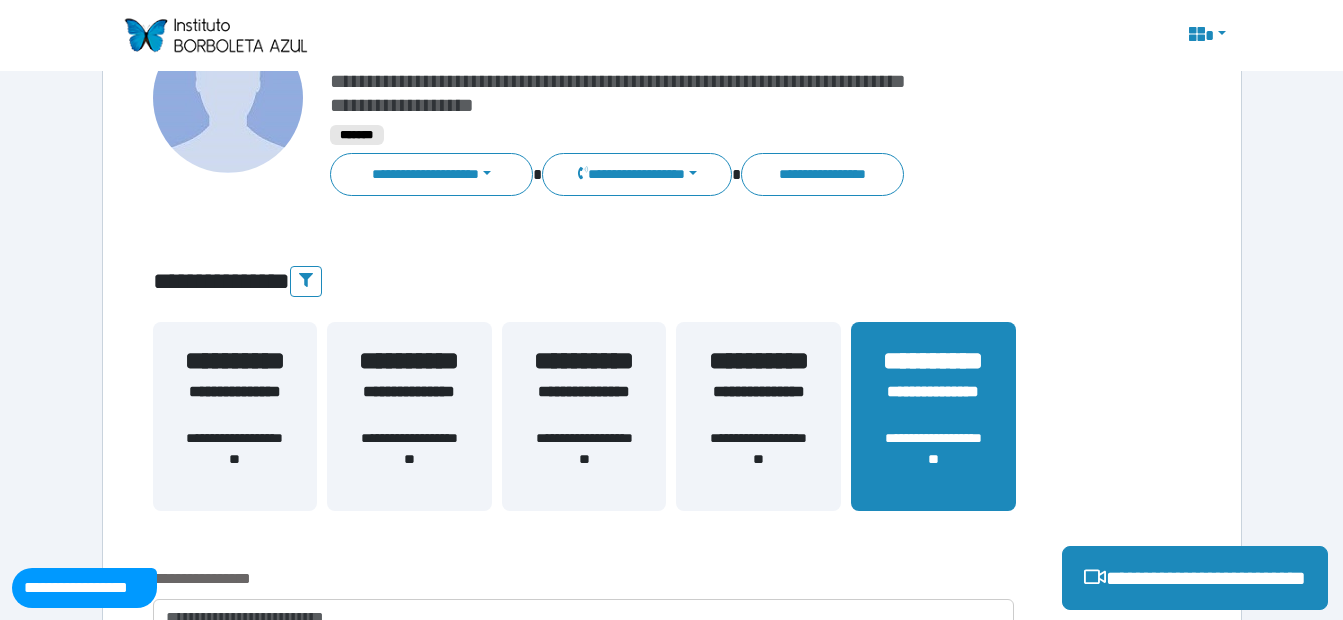 scroll, scrollTop: 400, scrollLeft: 0, axis: vertical 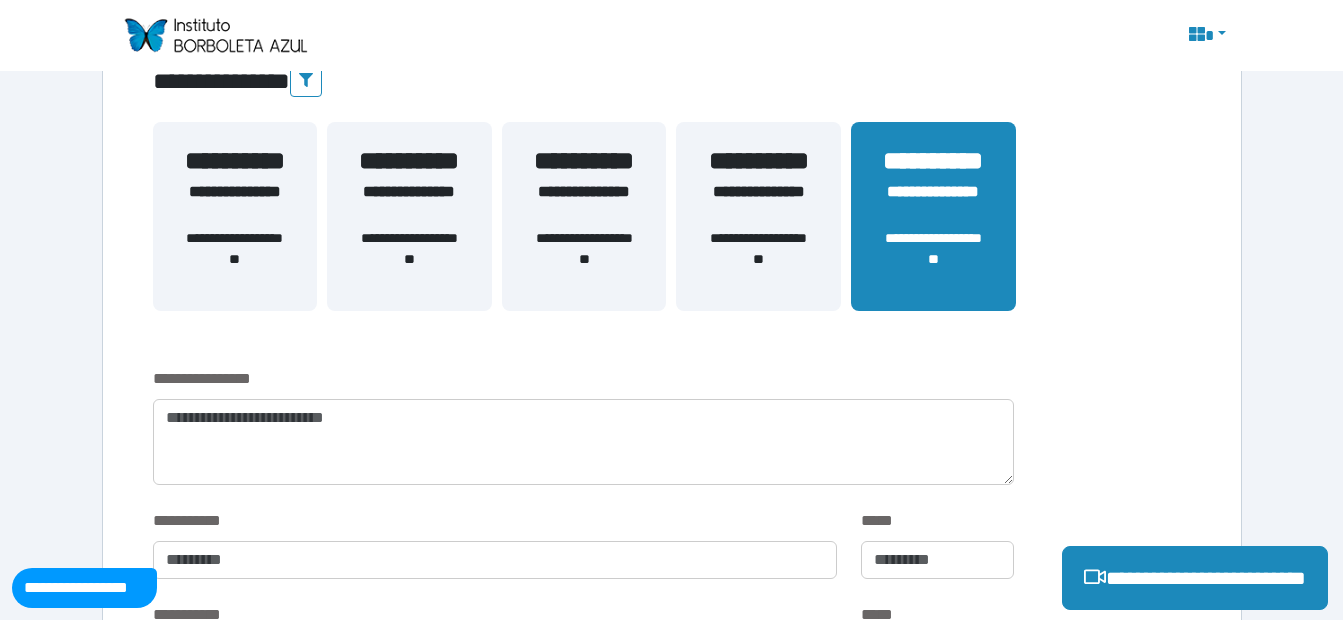 click at bounding box center (1026, 359) 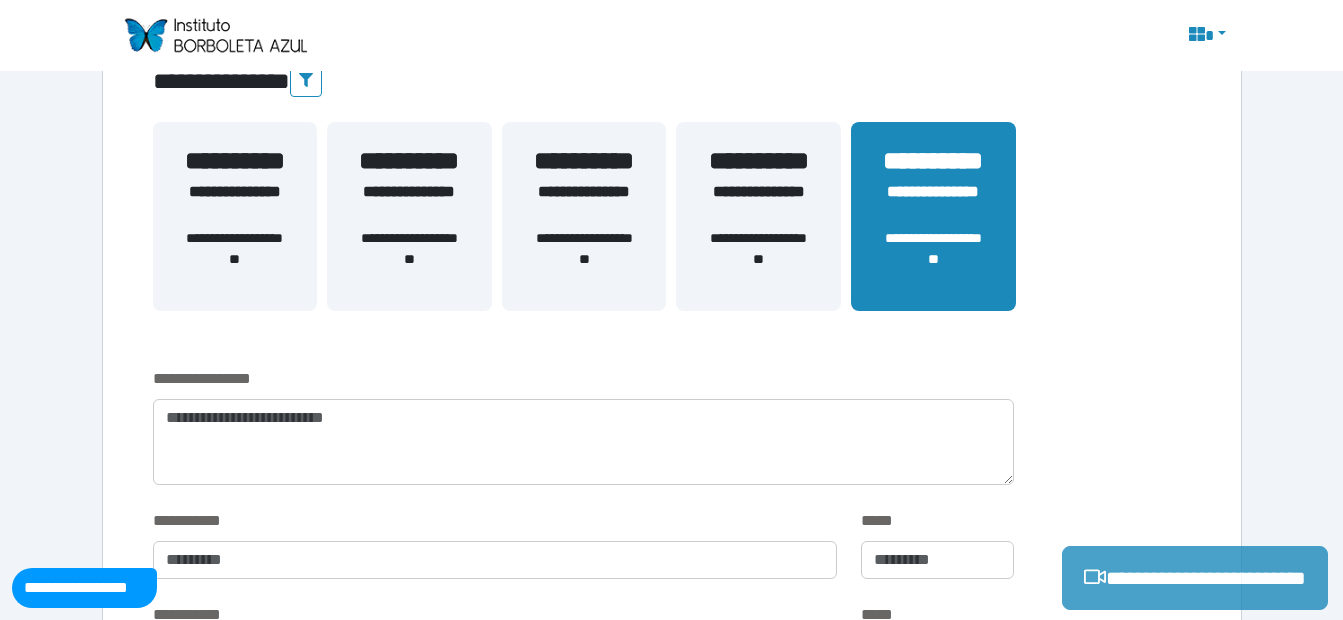 click on "**********" at bounding box center (1195, 578) 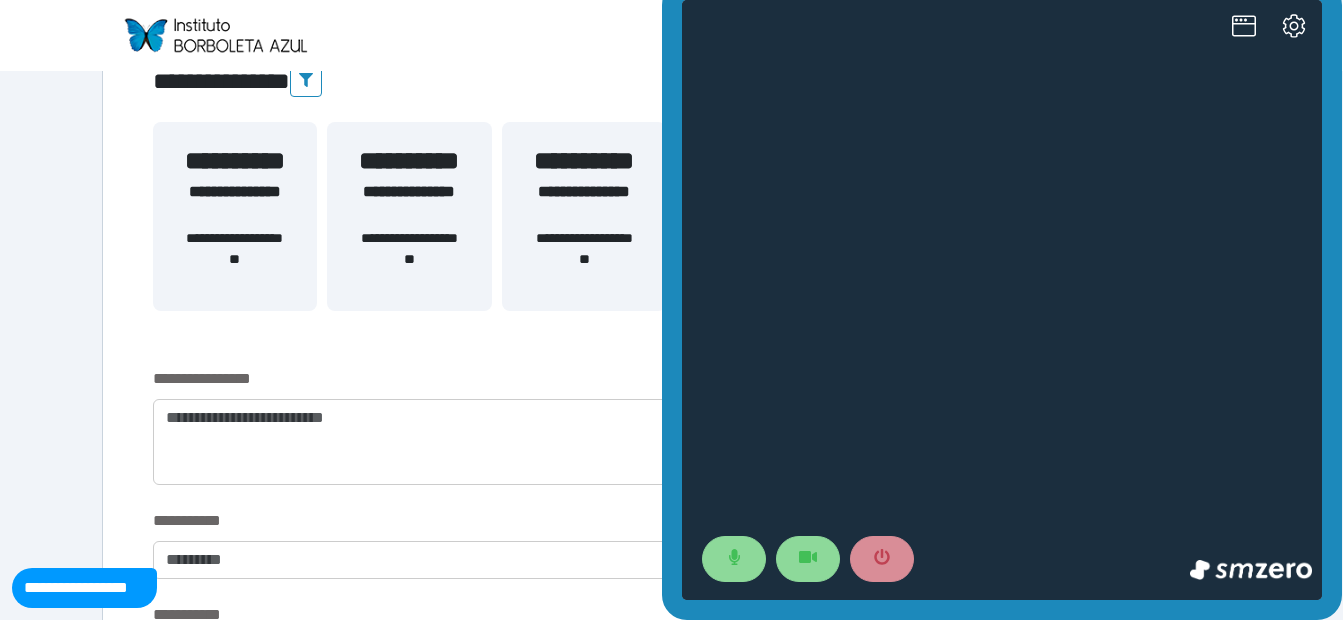 scroll, scrollTop: 0, scrollLeft: 0, axis: both 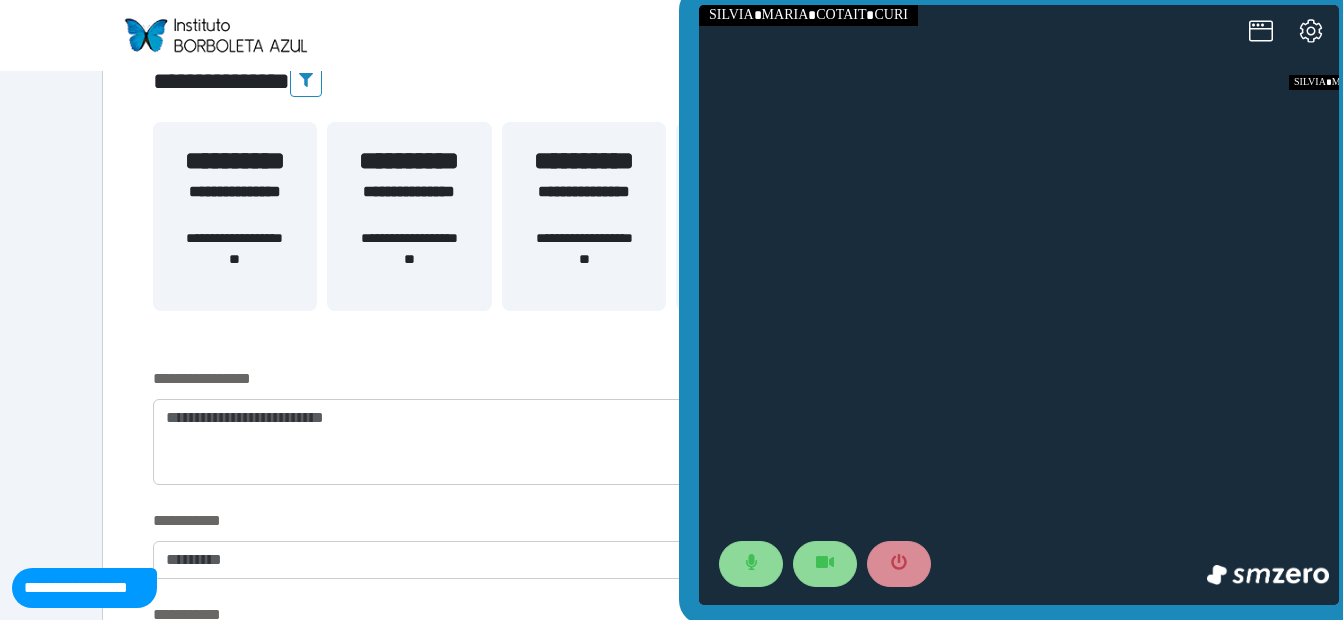 drag, startPoint x: 1377, startPoint y: 78, endPoint x: 943, endPoint y: 208, distance: 453.05188 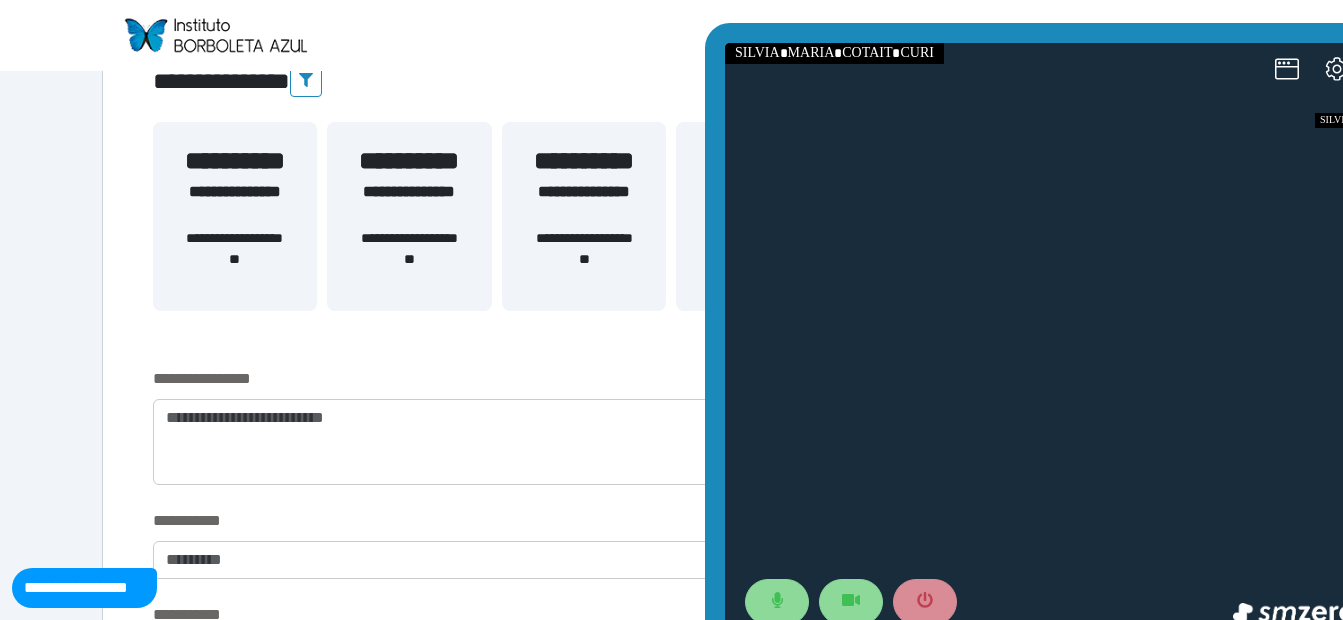 drag, startPoint x: 1406, startPoint y: 95, endPoint x: 783, endPoint y: 238, distance: 639.20105 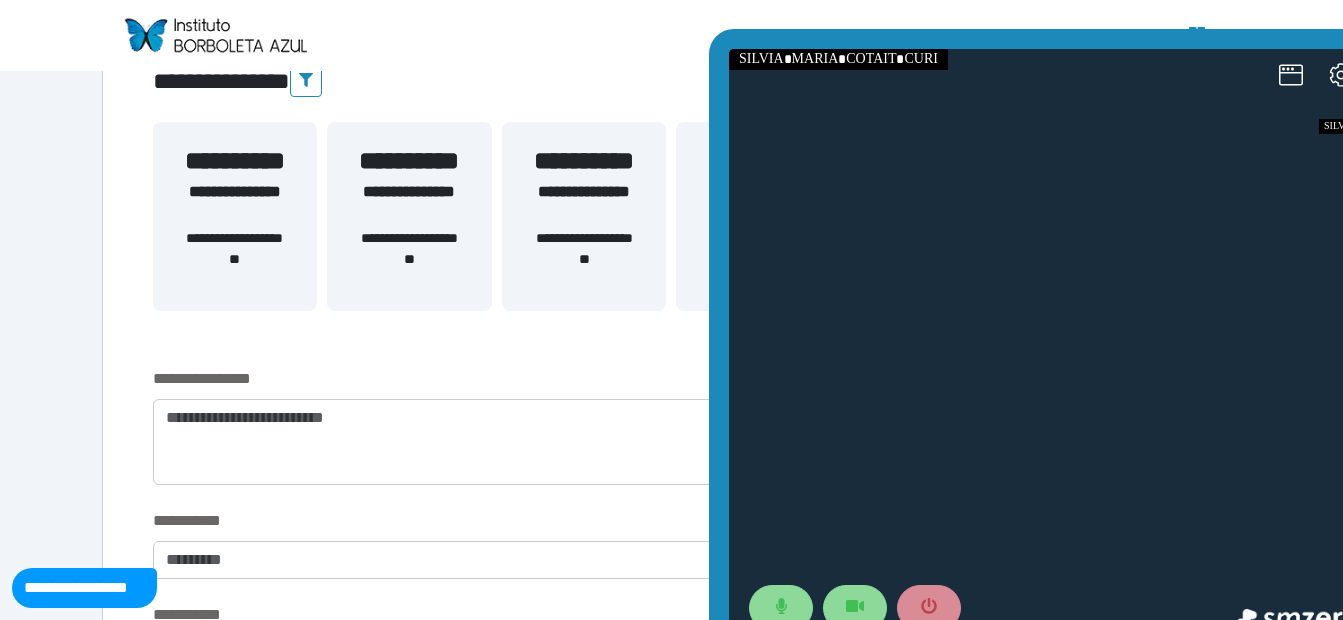 drag, startPoint x: 1691, startPoint y: 83, endPoint x: 1003, endPoint y: 114, distance: 688.69806 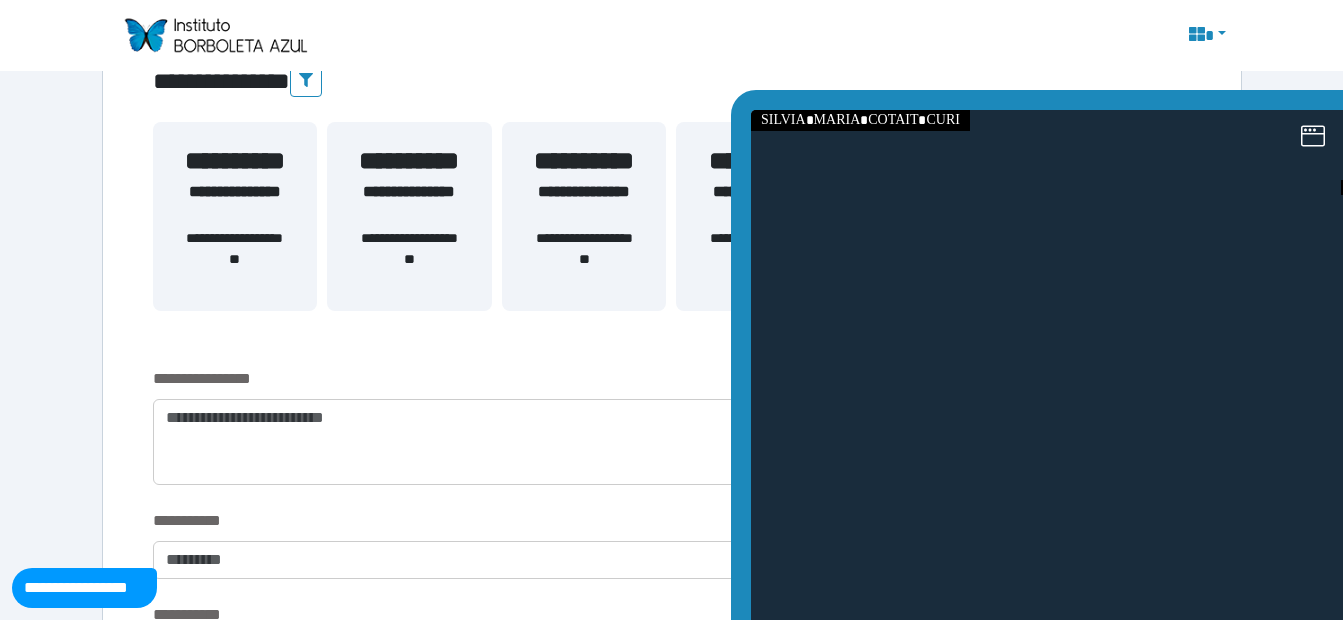 drag, startPoint x: 1773, startPoint y: 148, endPoint x: 1035, endPoint y: 180, distance: 738.6934 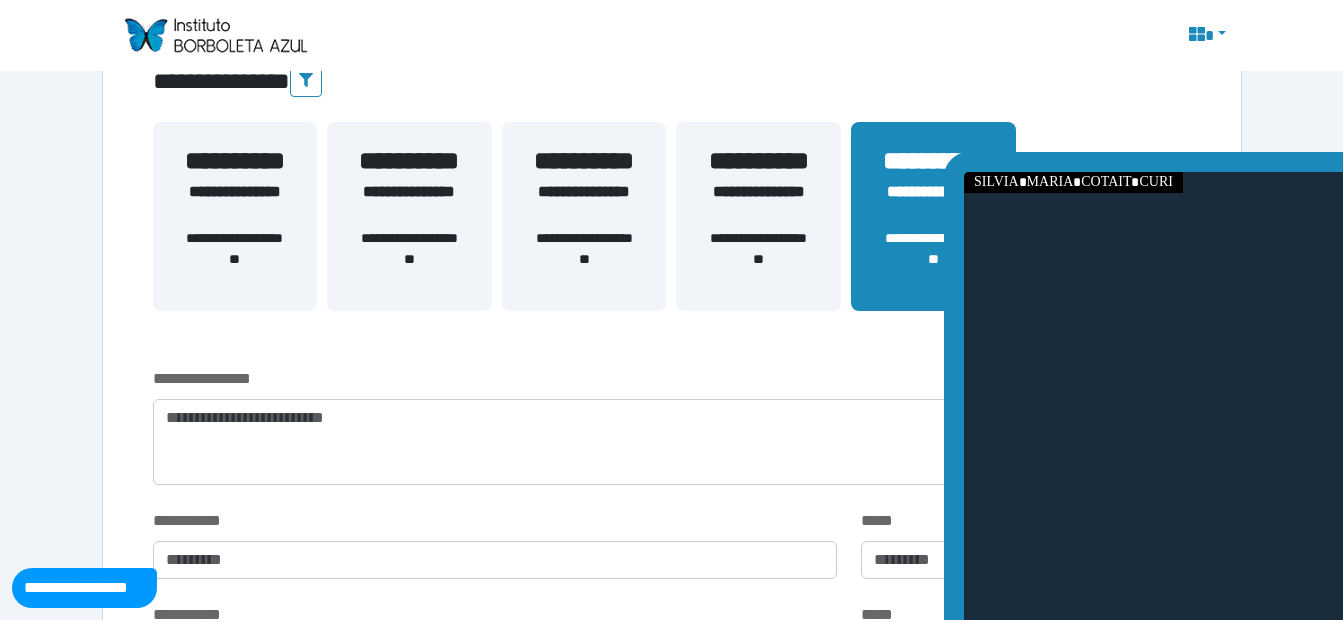 drag, startPoint x: 1971, startPoint y: 269, endPoint x: 1304, endPoint y: 235, distance: 667.866 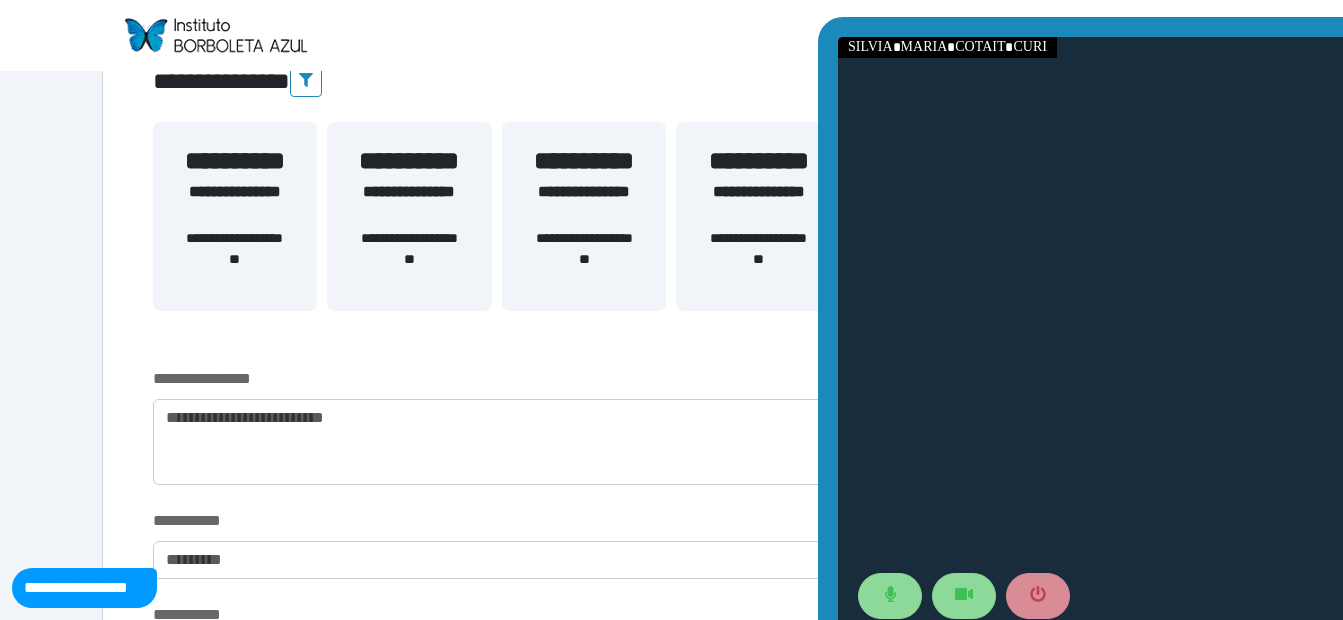 scroll, scrollTop: 360, scrollLeft: 0, axis: vertical 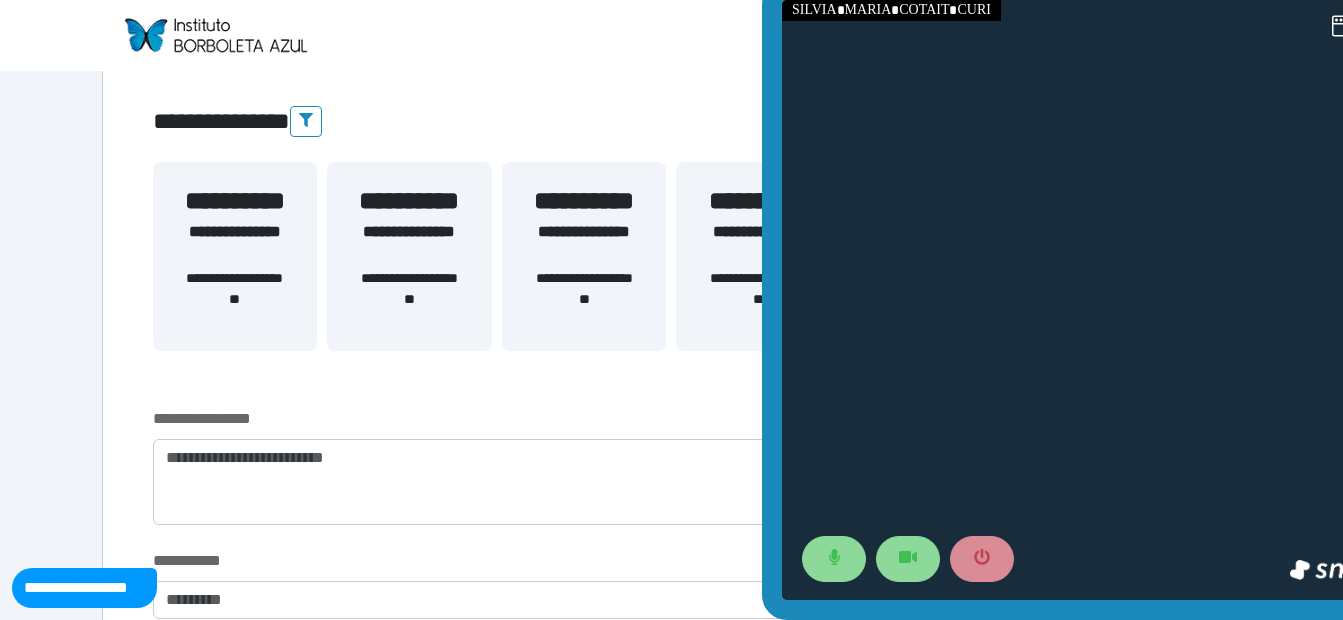 drag, startPoint x: 2051, startPoint y: 167, endPoint x: 953, endPoint y: 2, distance: 1110.3284 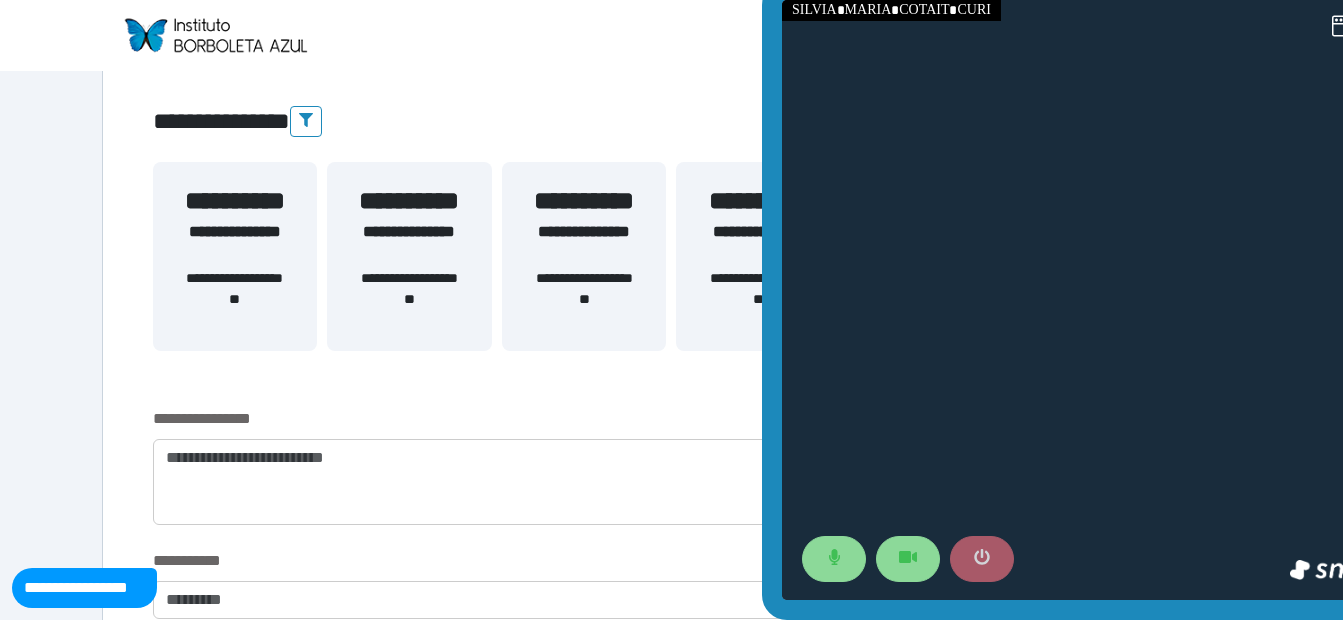 click 